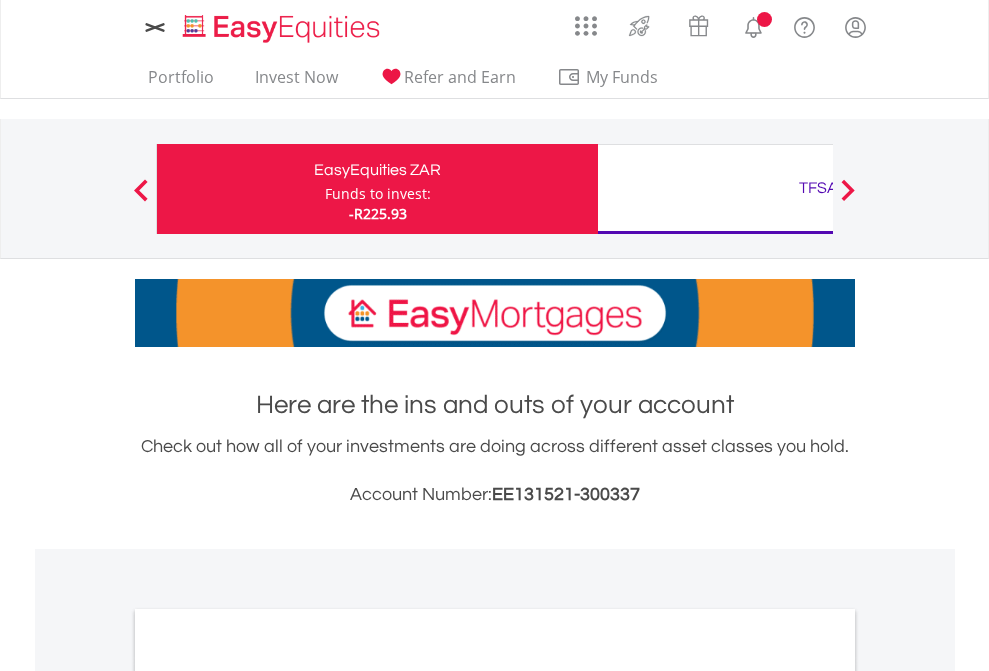 scroll, scrollTop: 0, scrollLeft: 0, axis: both 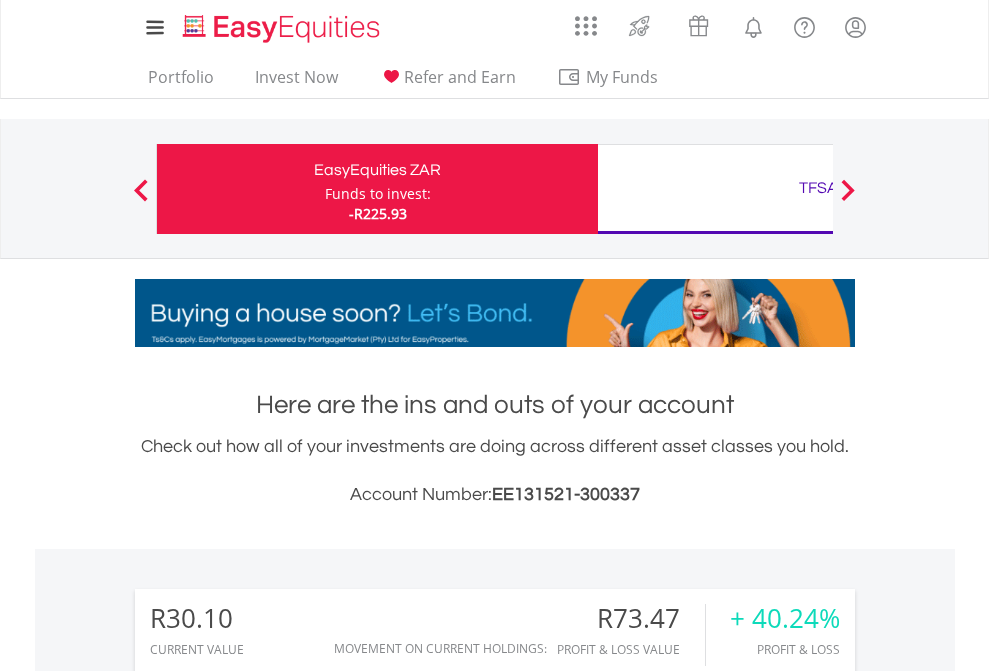 click on "Funds to invest:" at bounding box center (378, 194) 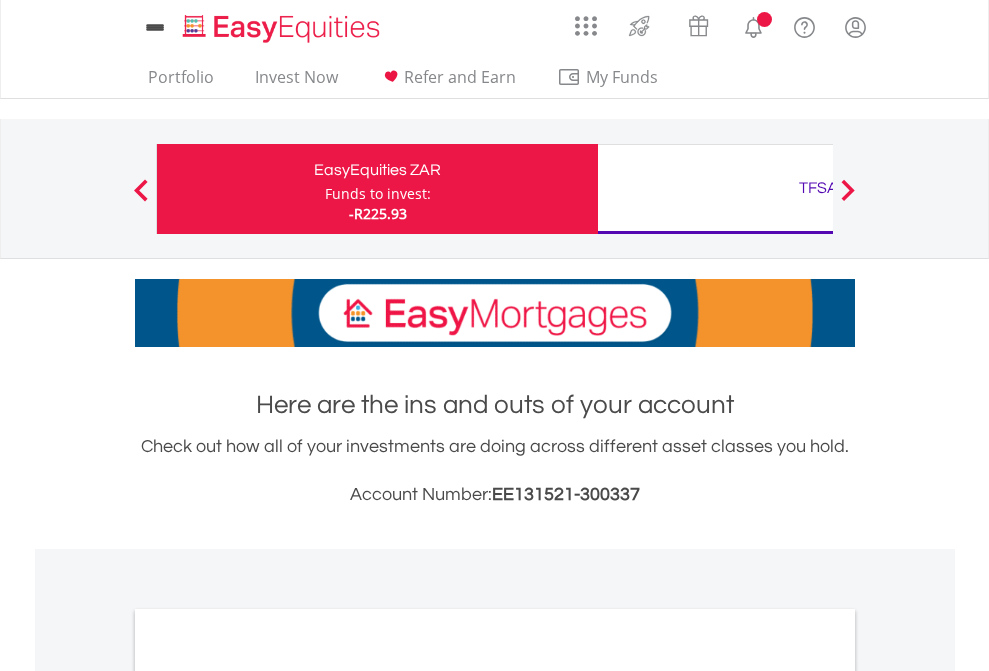 scroll, scrollTop: 0, scrollLeft: 0, axis: both 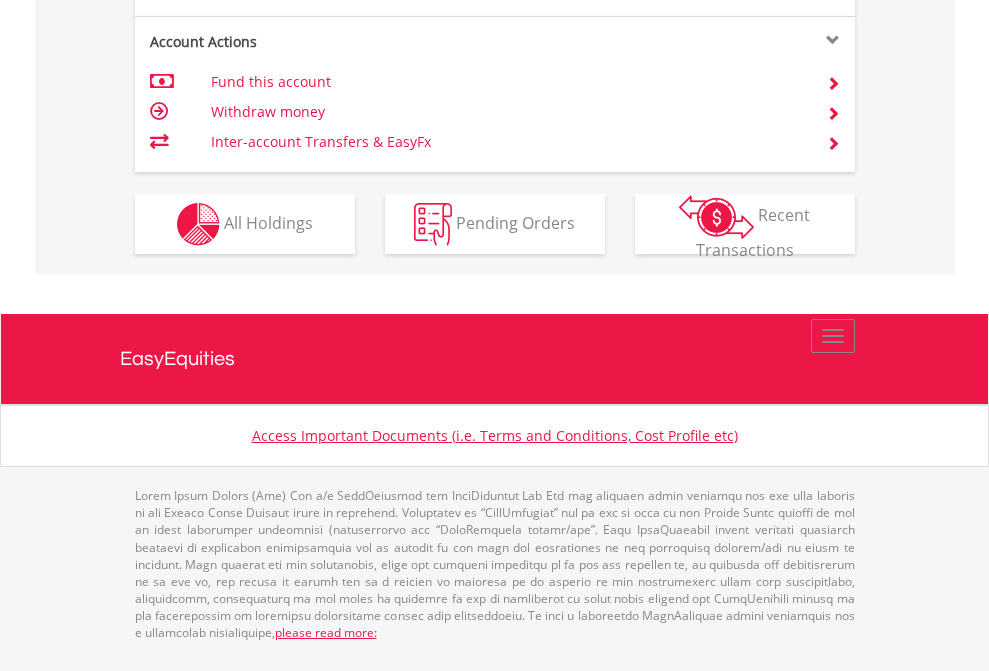 click on "Investment types" at bounding box center (706, -337) 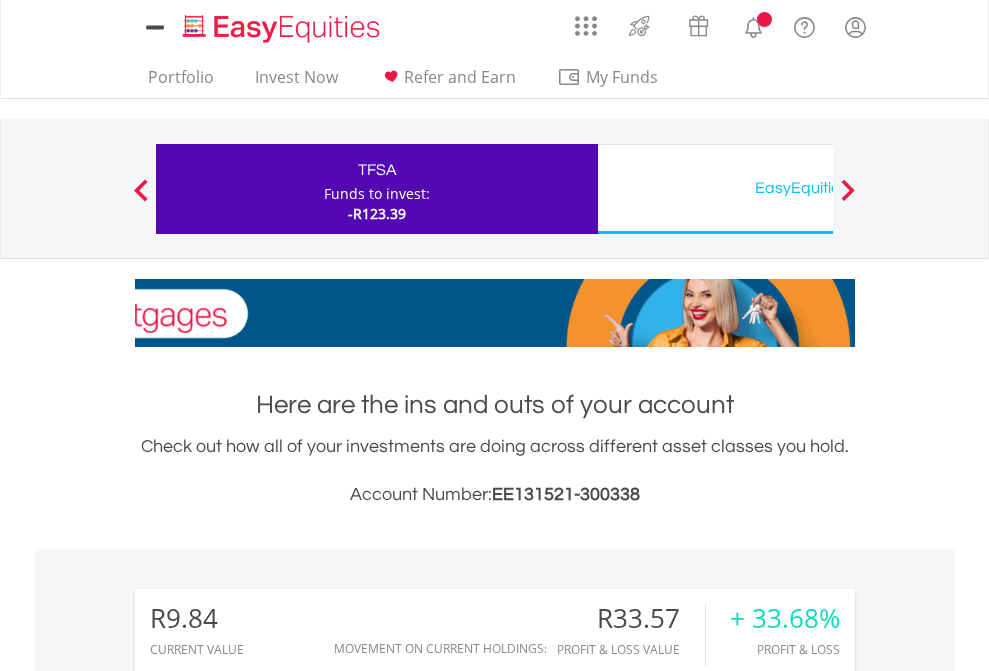 scroll, scrollTop: 0, scrollLeft: 0, axis: both 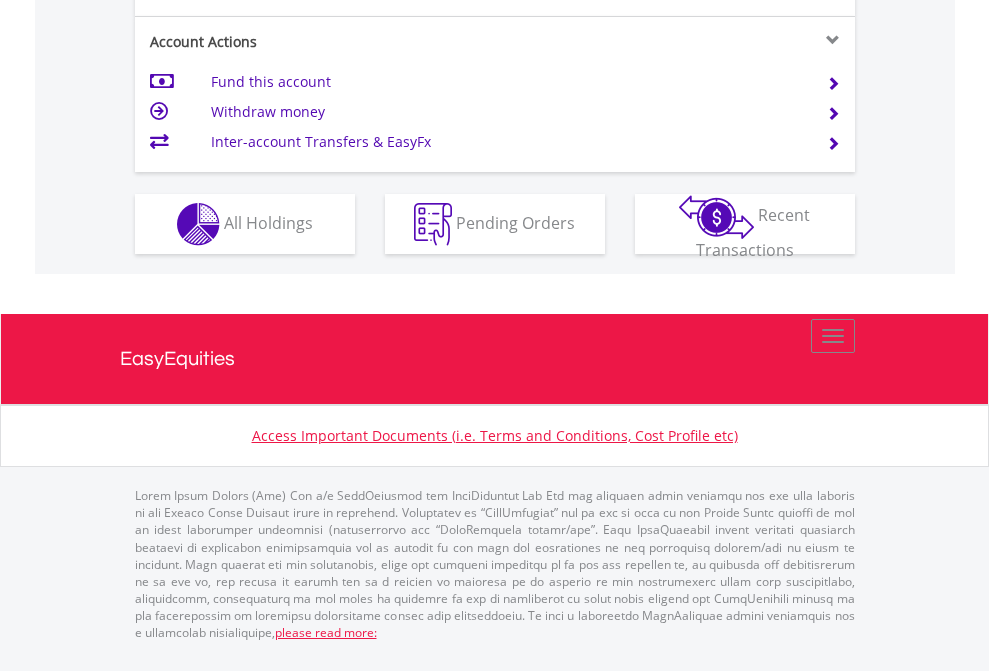 click on "Investment types" at bounding box center [706, -337] 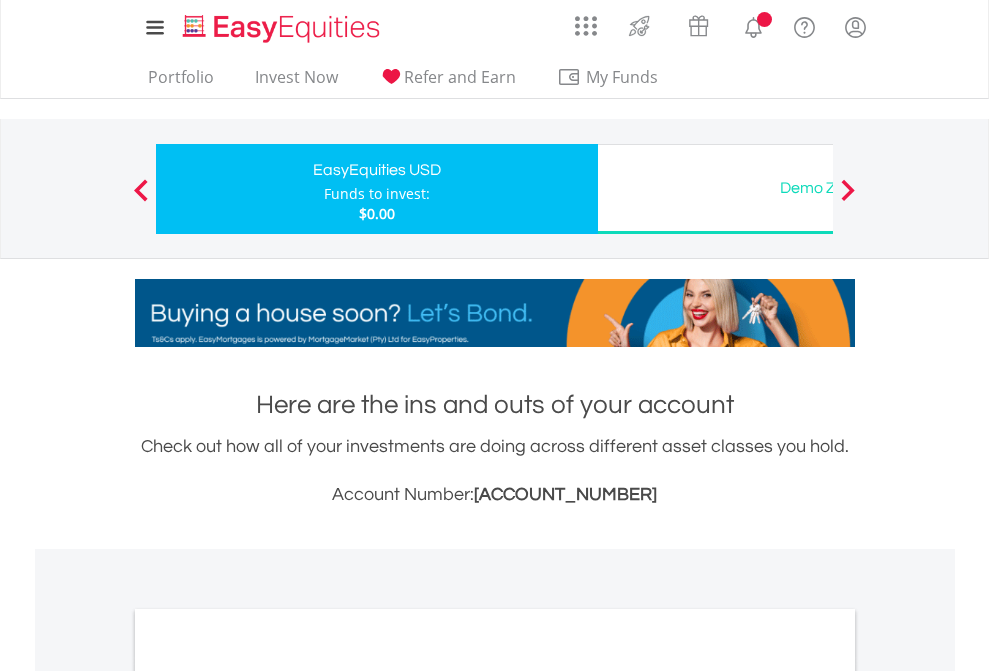 scroll, scrollTop: 0, scrollLeft: 0, axis: both 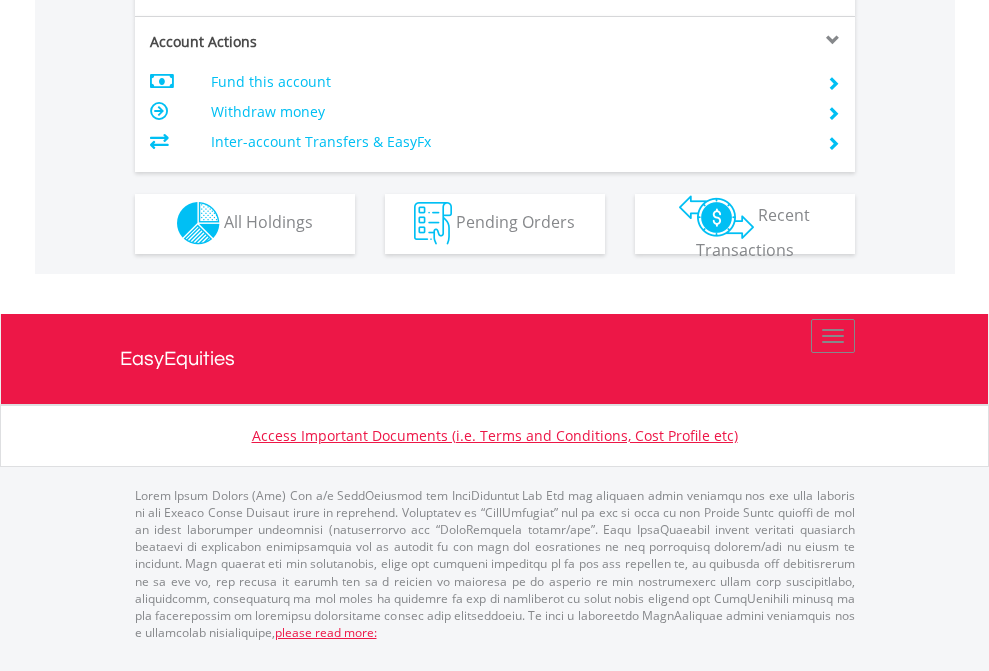 click on "Investment types" at bounding box center (706, -353) 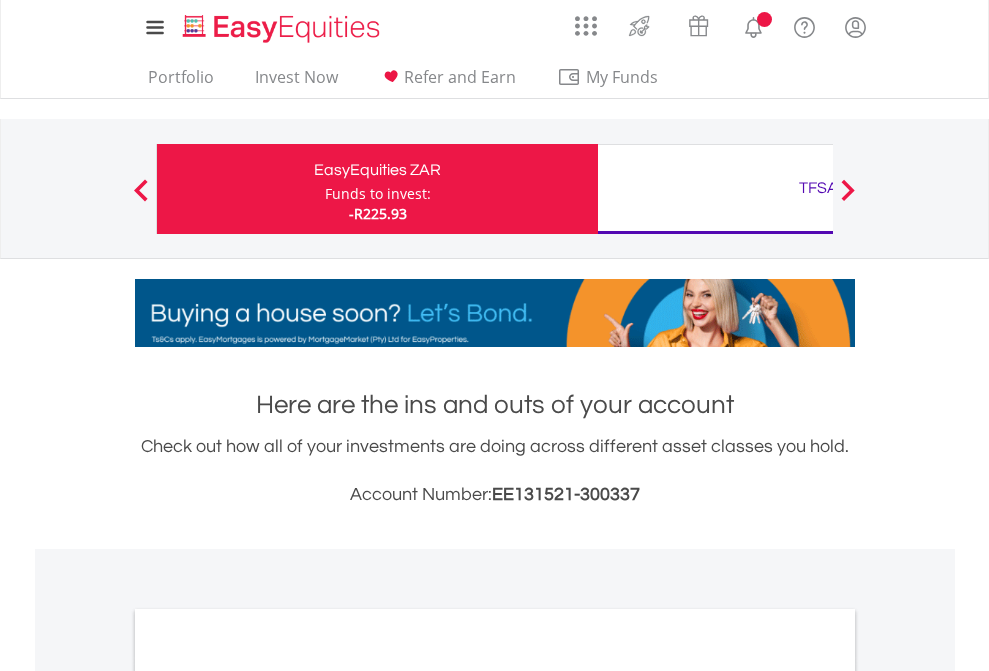 scroll, scrollTop: 0, scrollLeft: 0, axis: both 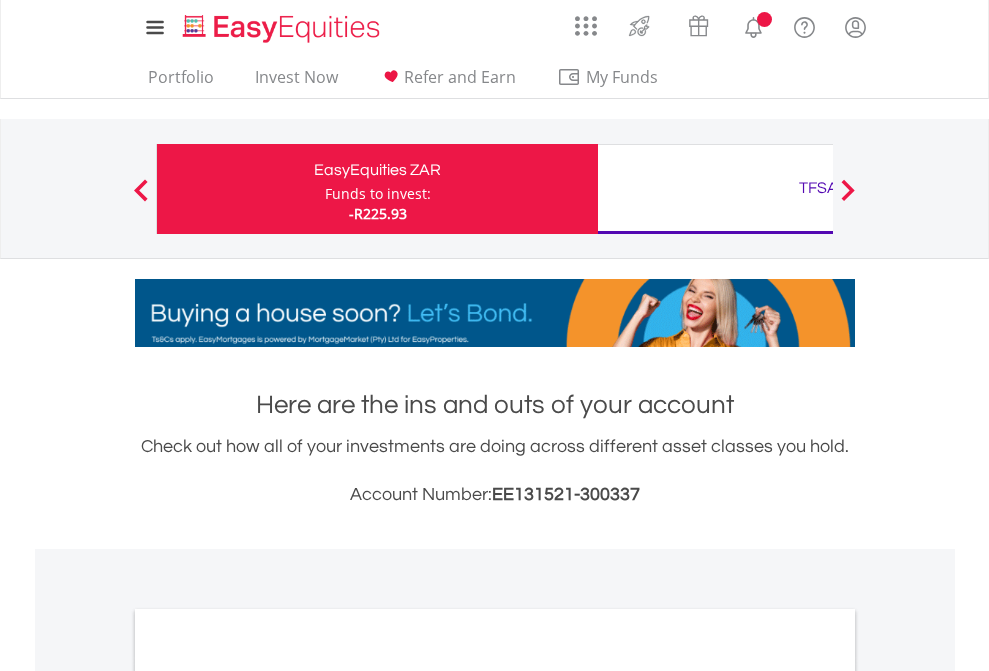 click on "All Holdings" at bounding box center (268, 1096) 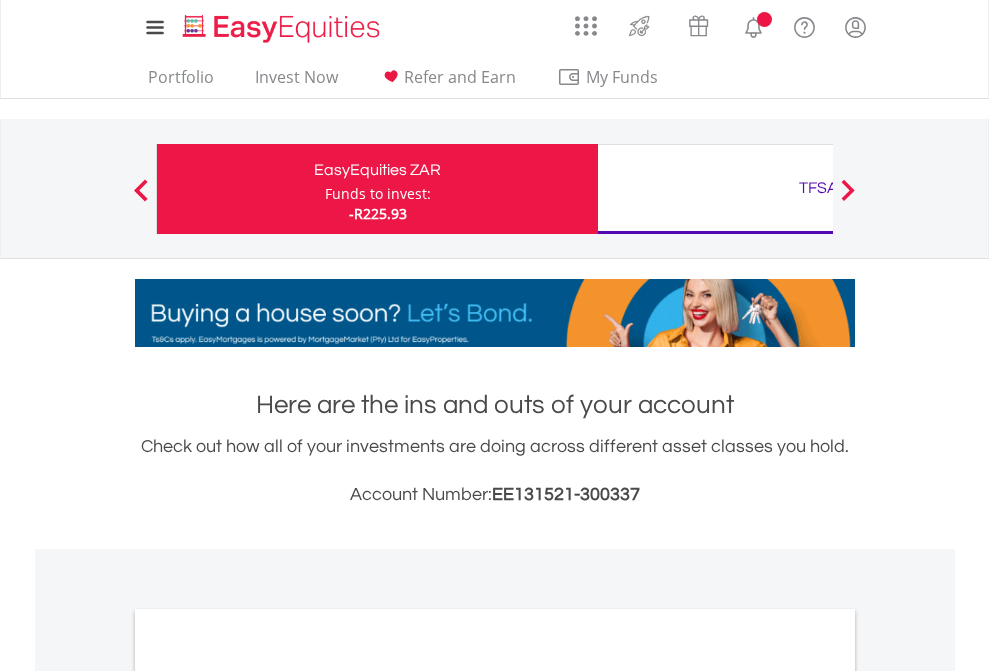 scroll, scrollTop: 1202, scrollLeft: 0, axis: vertical 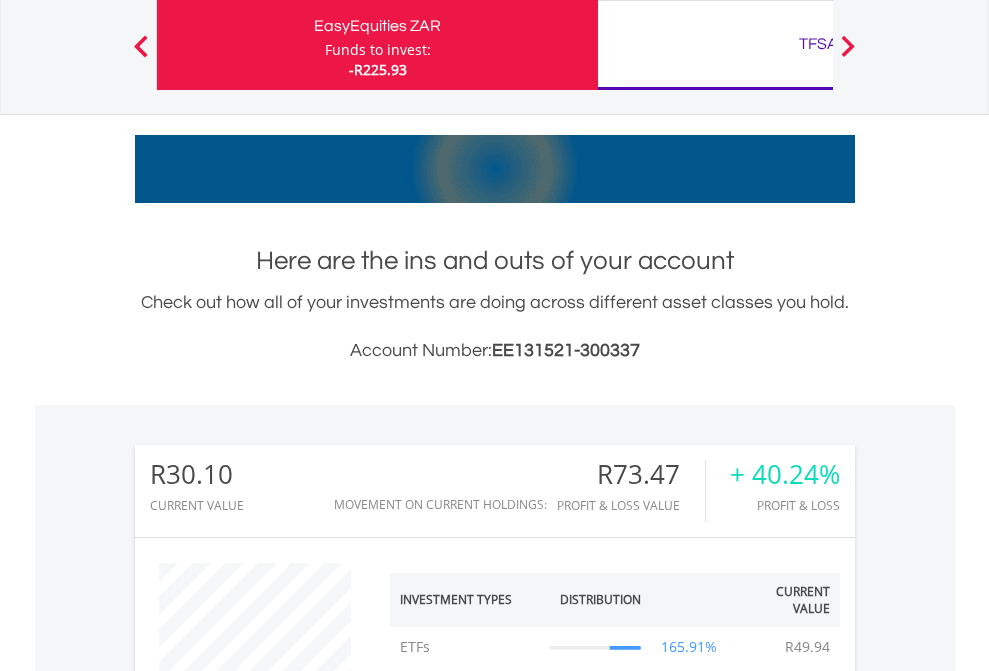 click on "TFSA" at bounding box center [818, 44] 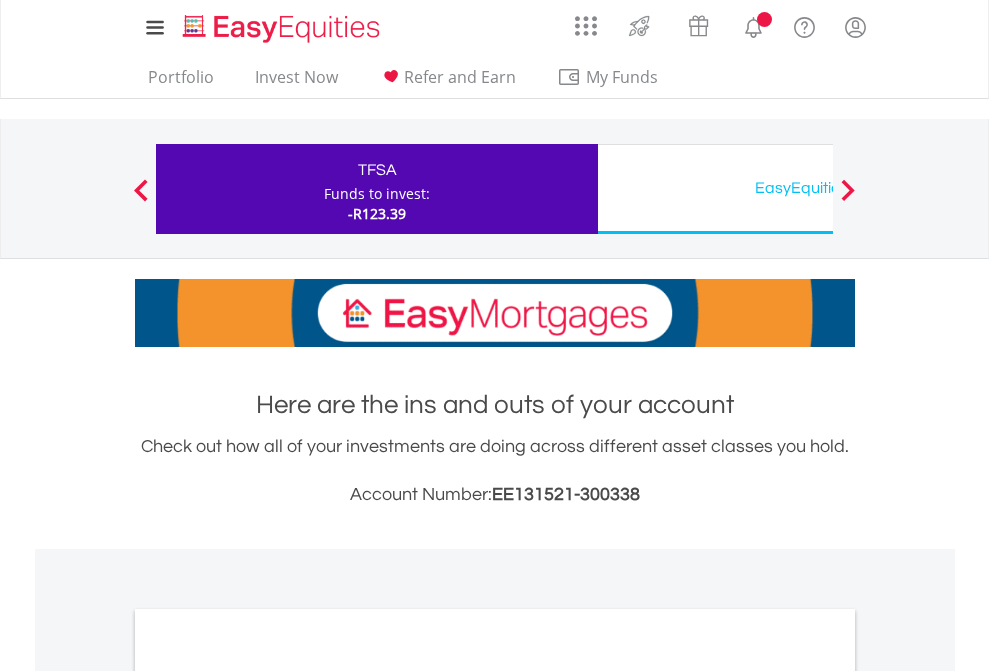 scroll, scrollTop: 1202, scrollLeft: 0, axis: vertical 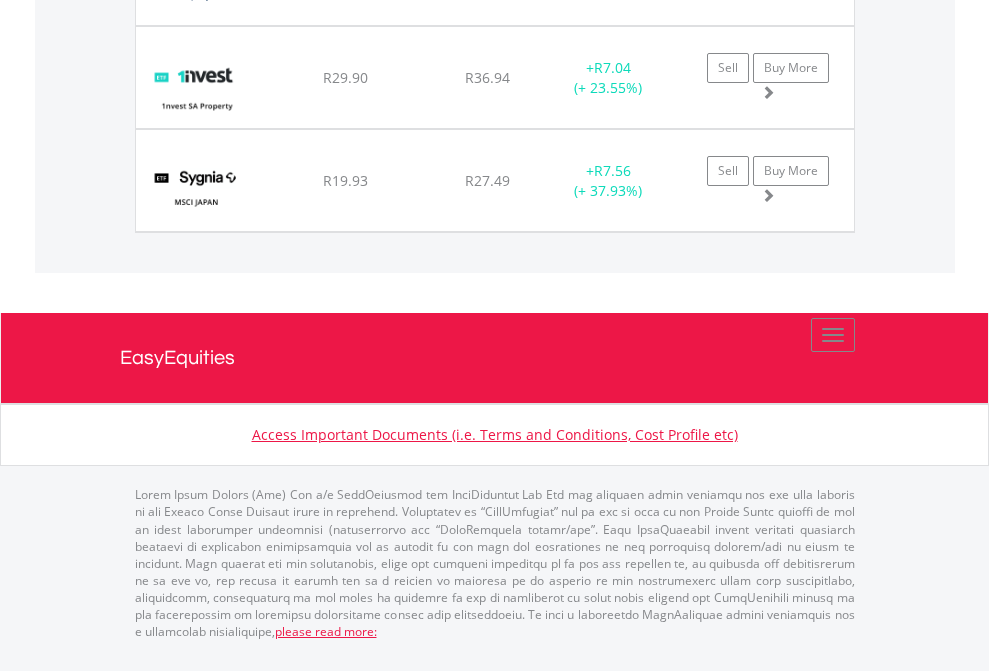 click on "EasyEquities USD" at bounding box center [818, -1545] 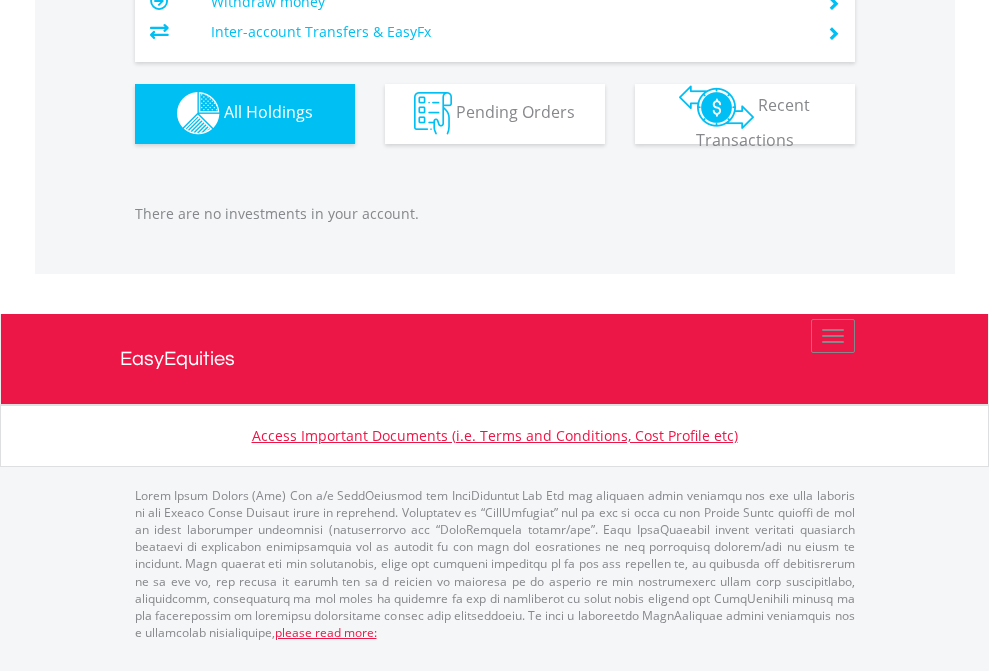 scroll, scrollTop: 1980, scrollLeft: 0, axis: vertical 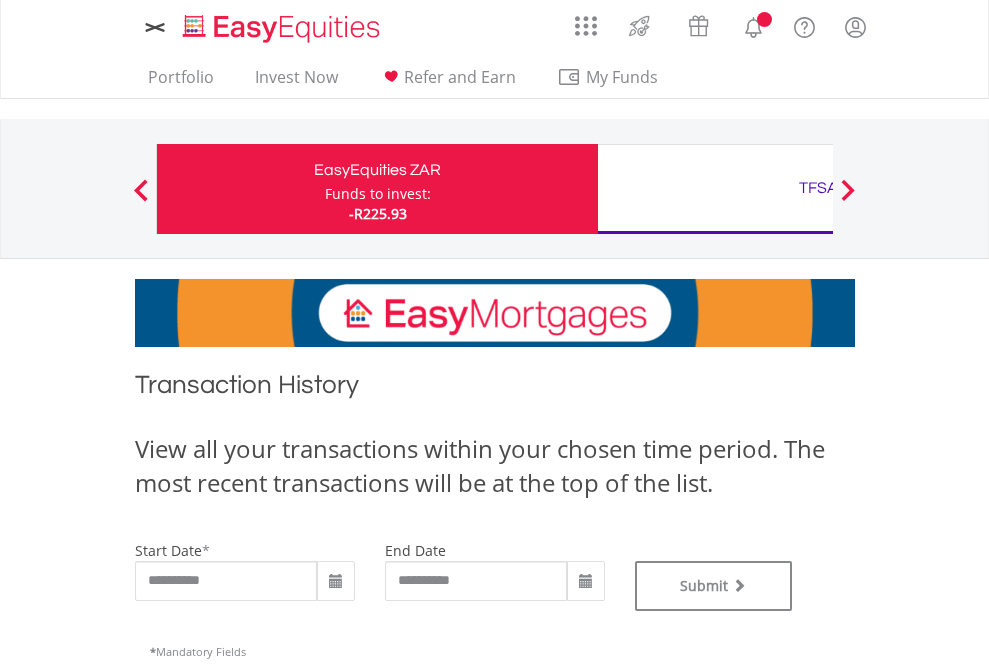 type on "**********" 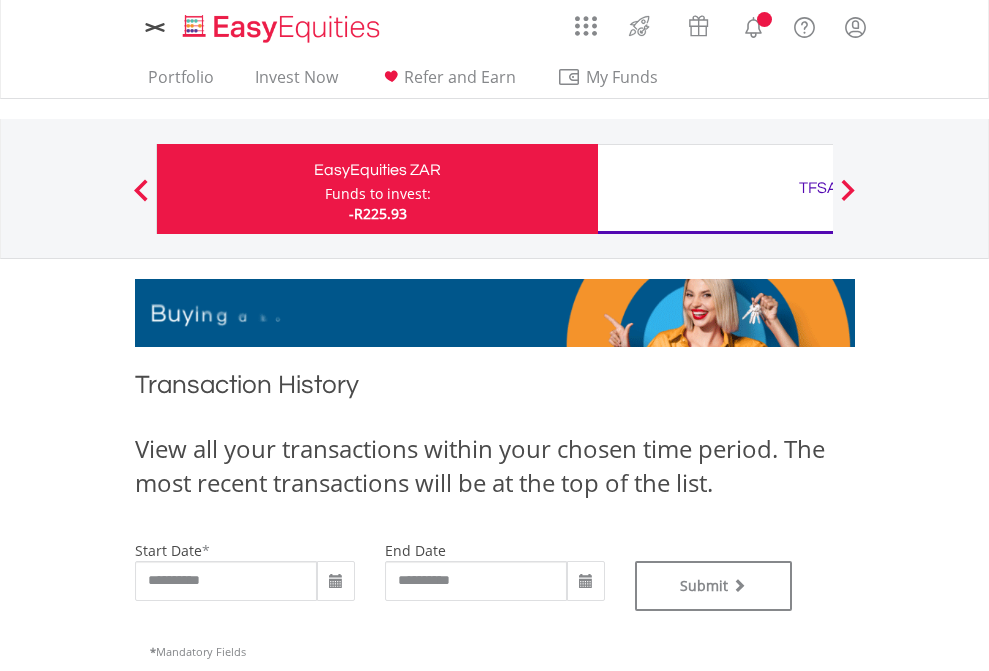 scroll, scrollTop: 0, scrollLeft: 0, axis: both 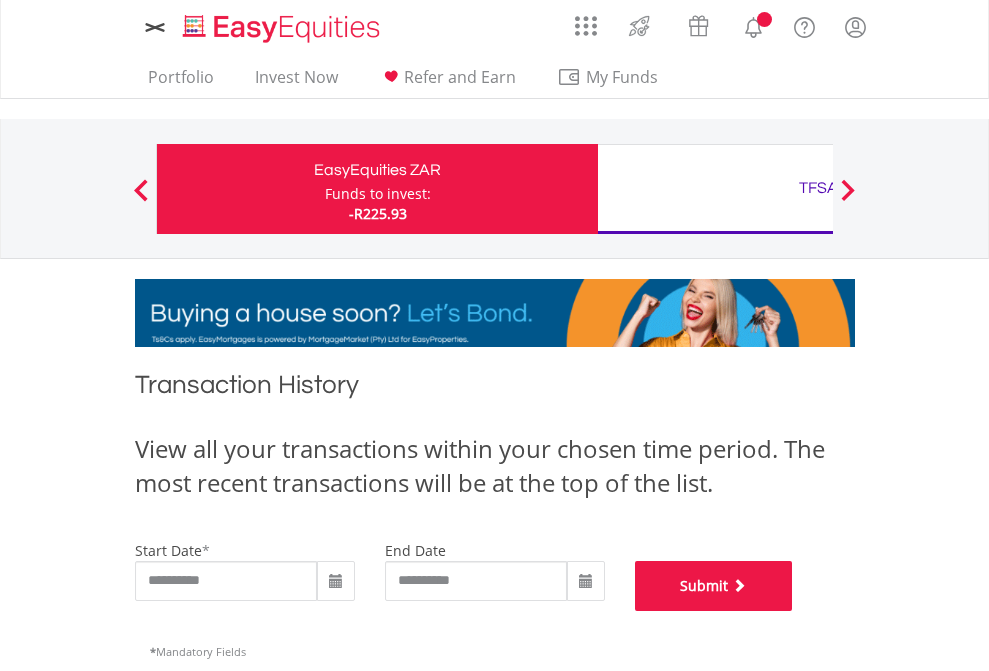 click on "Submit" at bounding box center [714, 586] 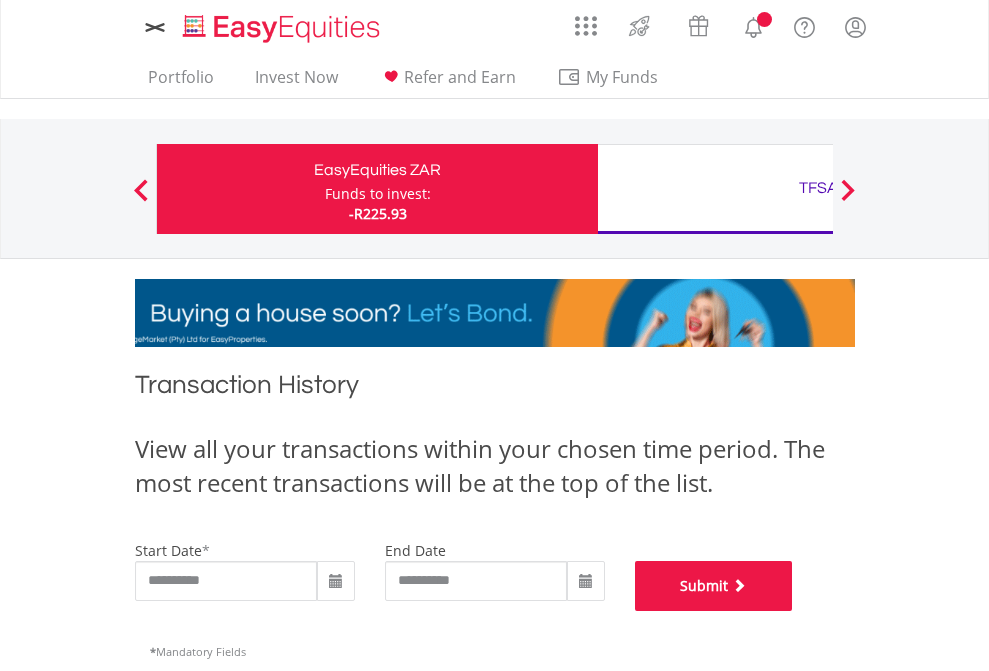 scroll, scrollTop: 811, scrollLeft: 0, axis: vertical 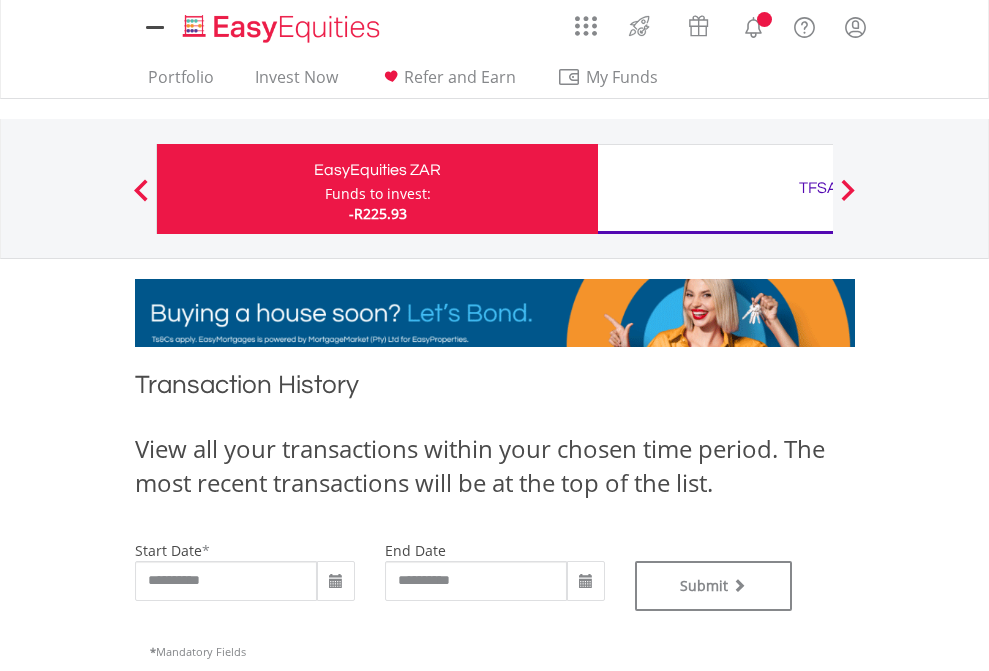 click on "TFSA" at bounding box center [818, 188] 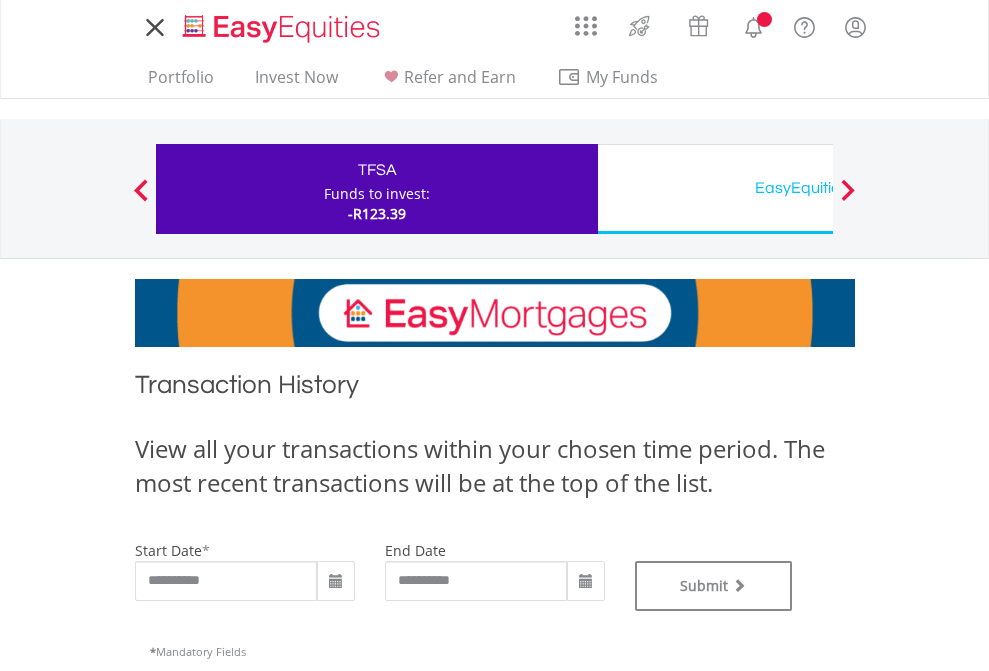 type on "**********" 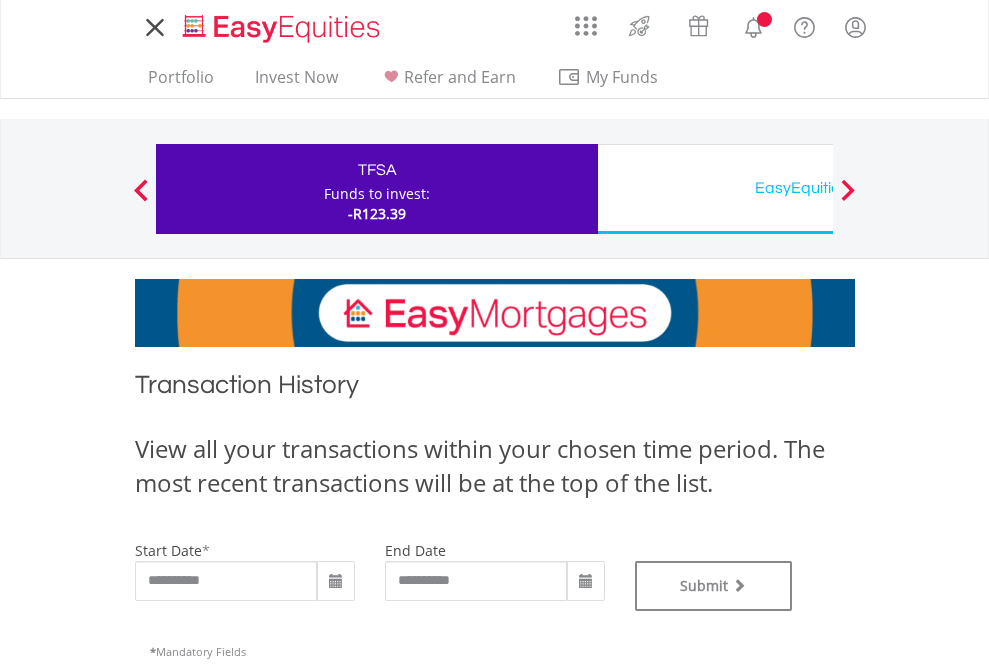 scroll, scrollTop: 0, scrollLeft: 0, axis: both 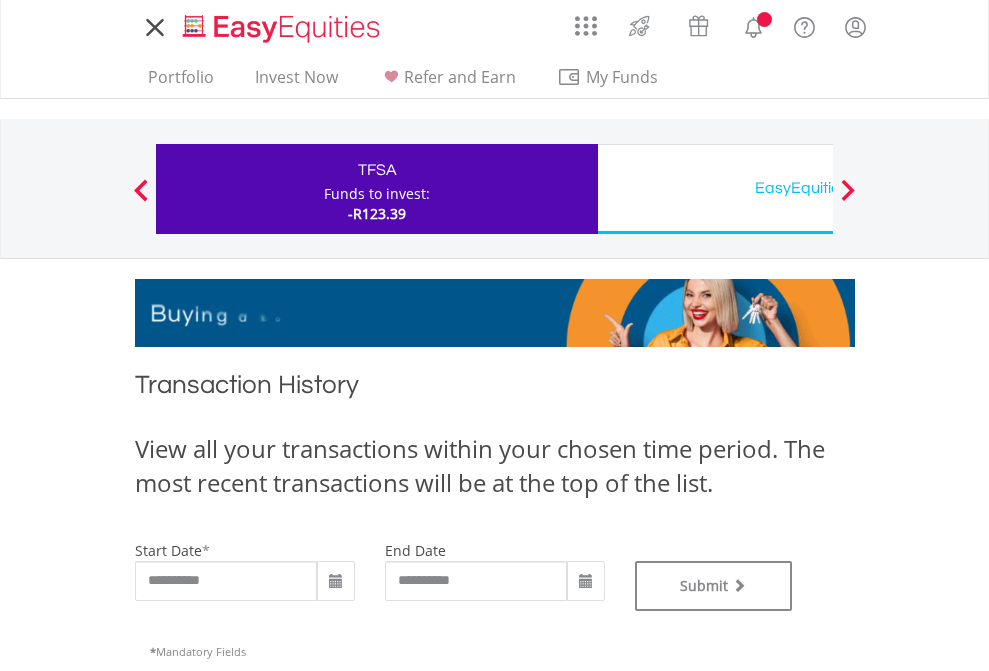 type on "**********" 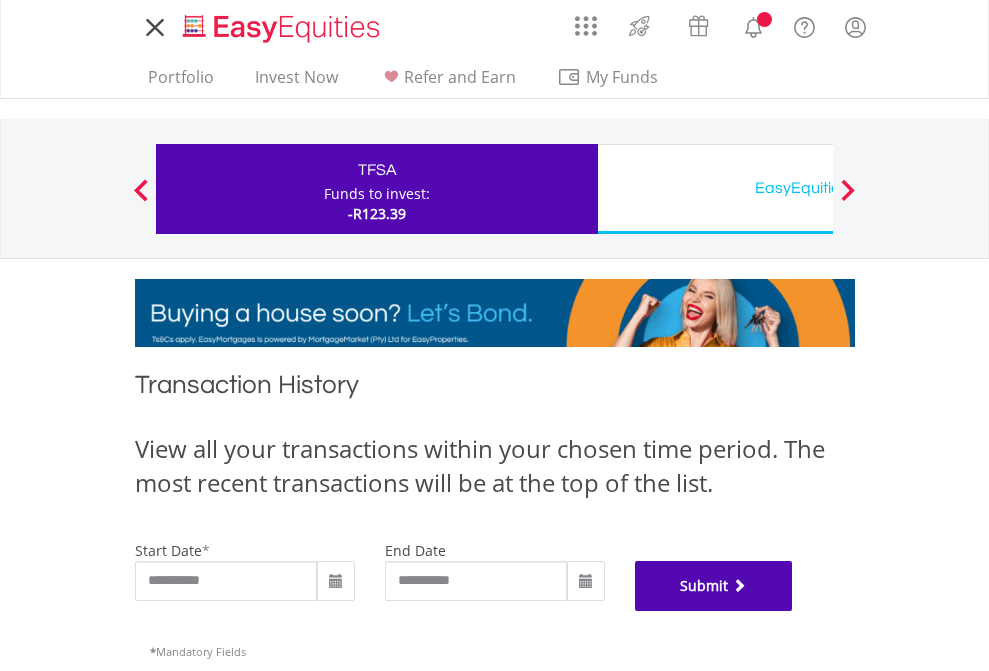 click on "Submit" at bounding box center [714, 586] 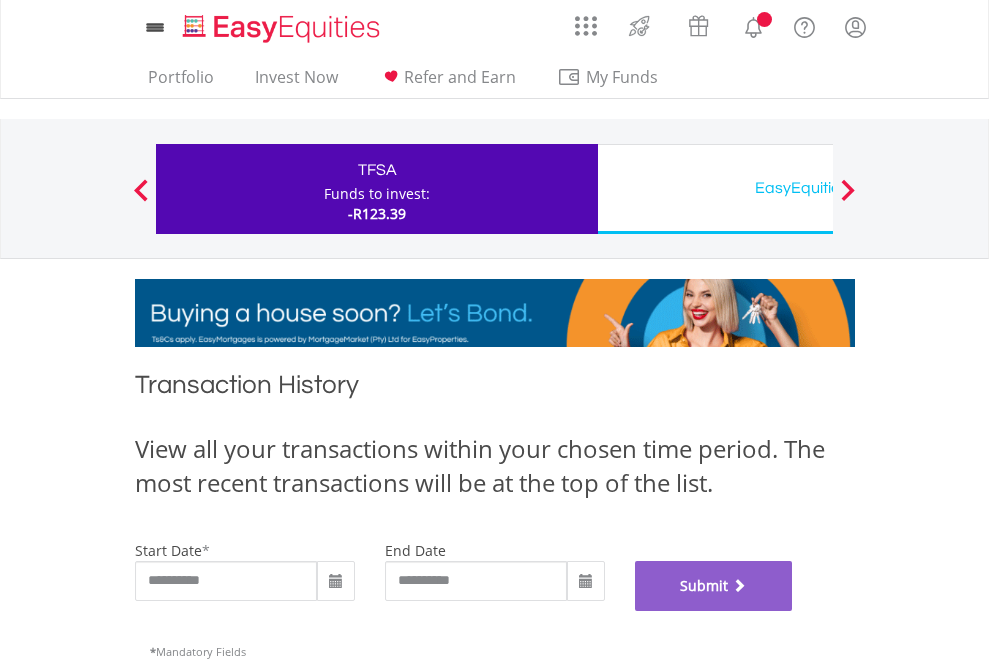 scroll, scrollTop: 811, scrollLeft: 0, axis: vertical 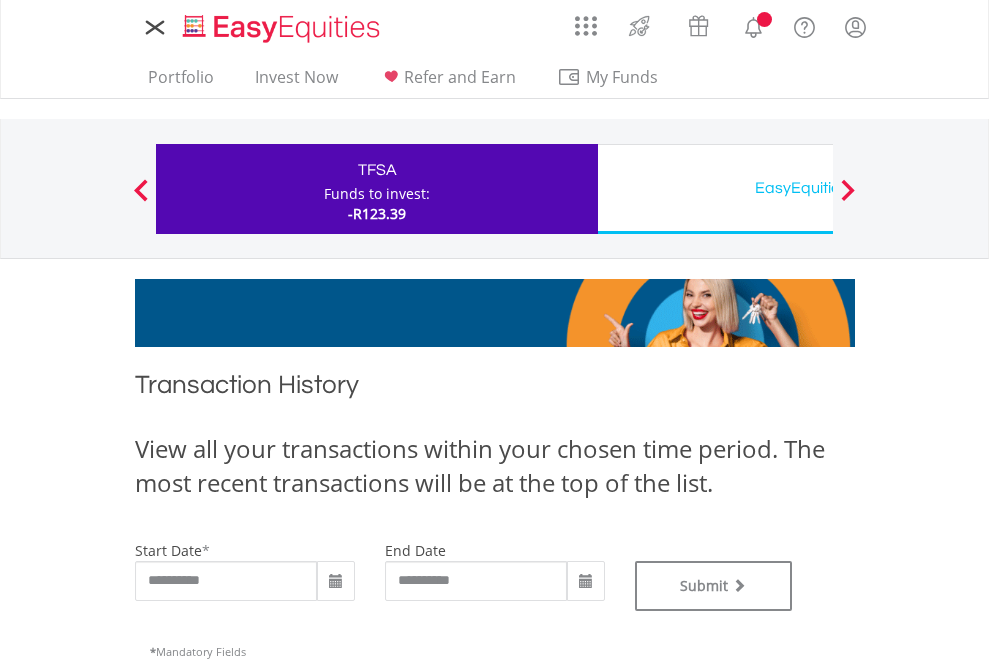 click on "EasyEquities USD" at bounding box center (818, 188) 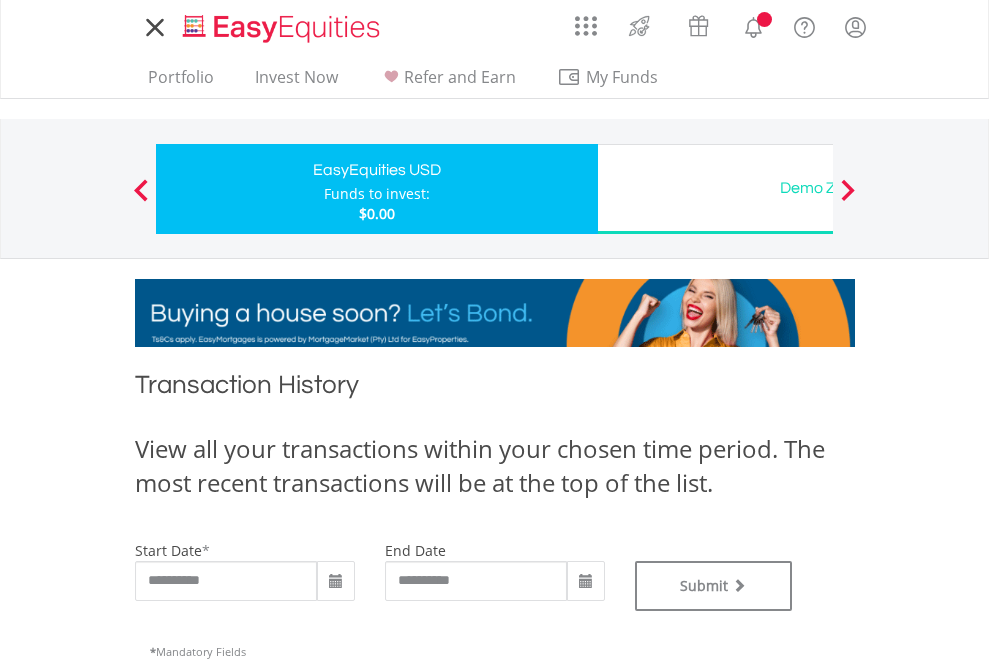 scroll, scrollTop: 0, scrollLeft: 0, axis: both 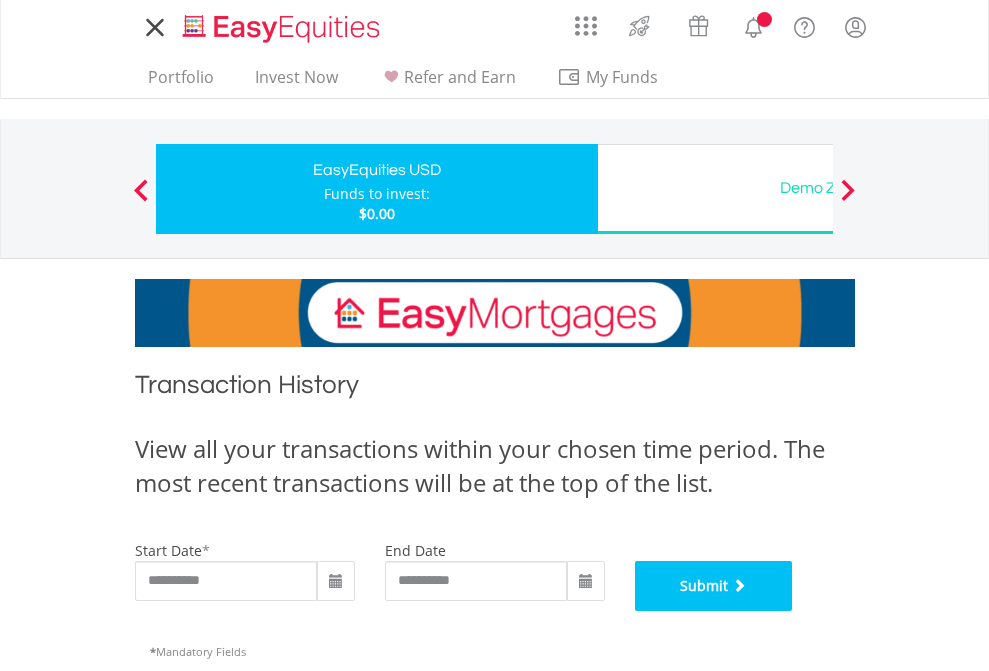 click on "Submit" at bounding box center [714, 586] 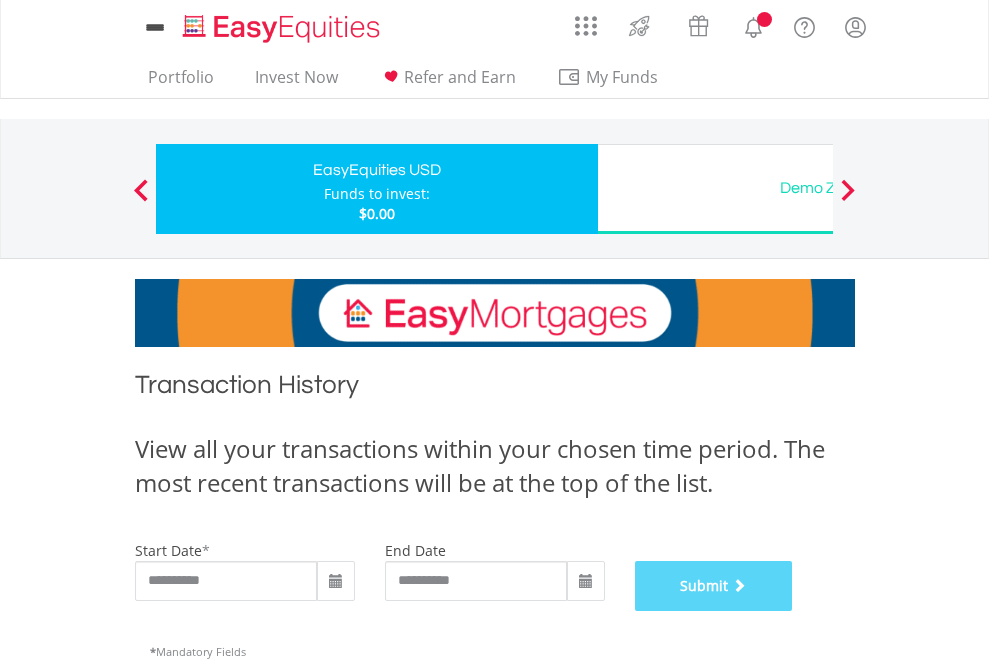scroll, scrollTop: 811, scrollLeft: 0, axis: vertical 